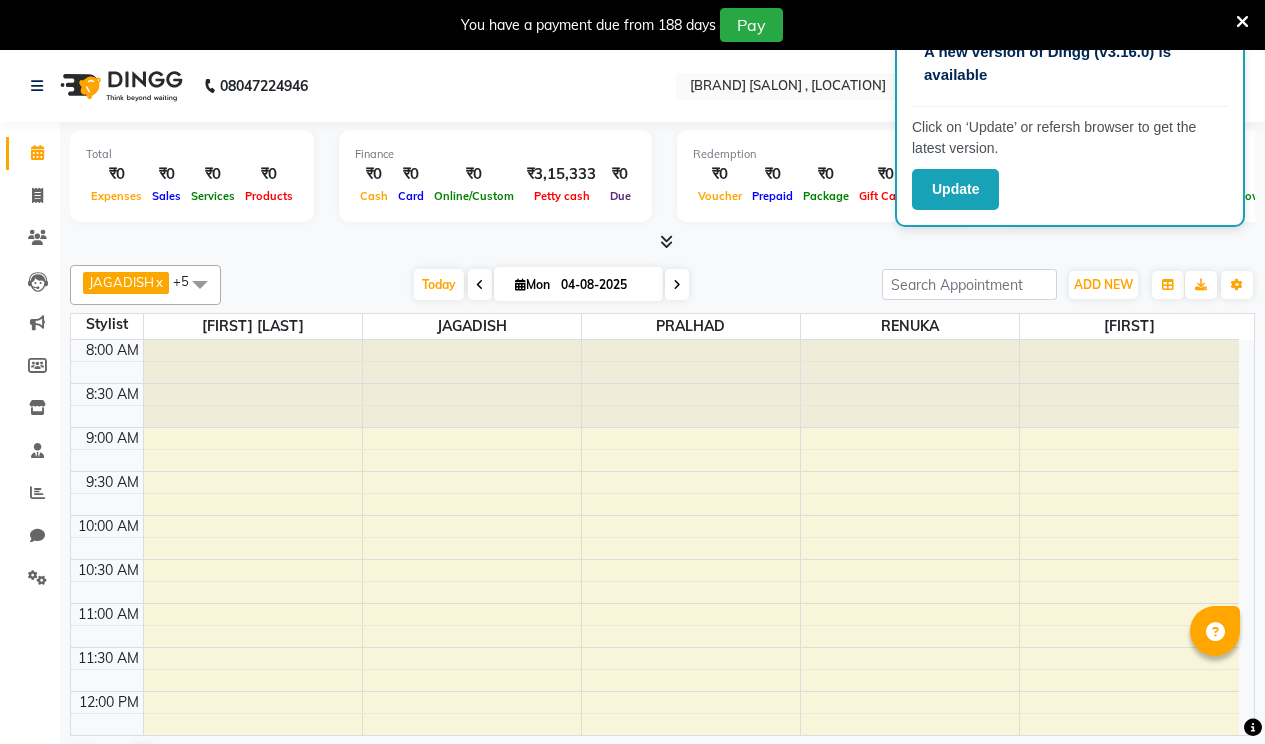 scroll, scrollTop: 0, scrollLeft: 0, axis: both 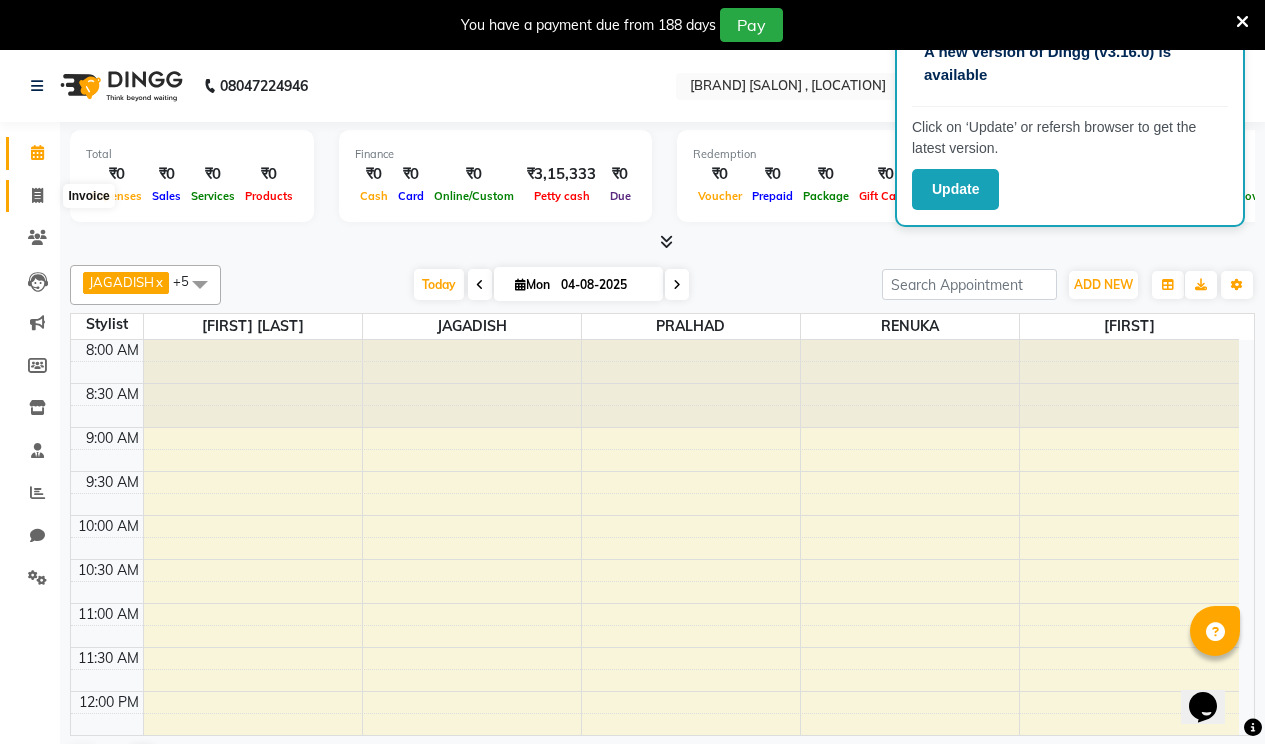 click 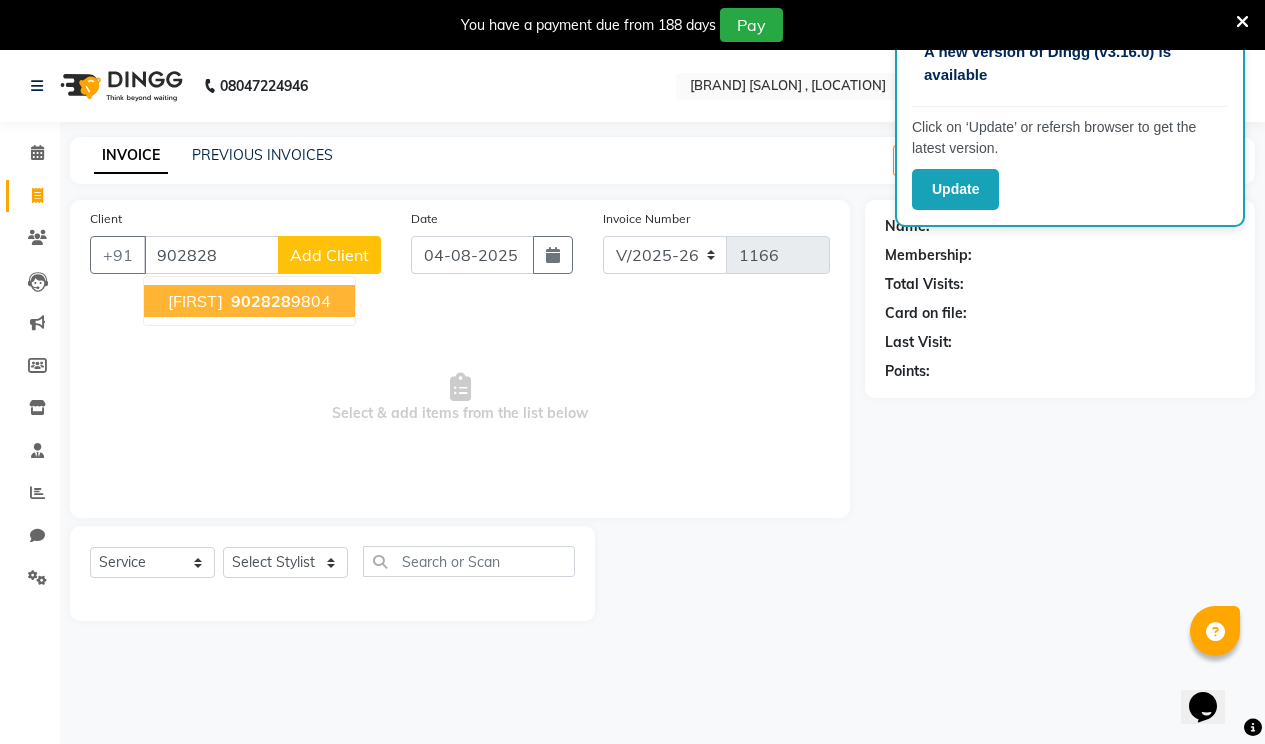 click on "902828" at bounding box center (261, 301) 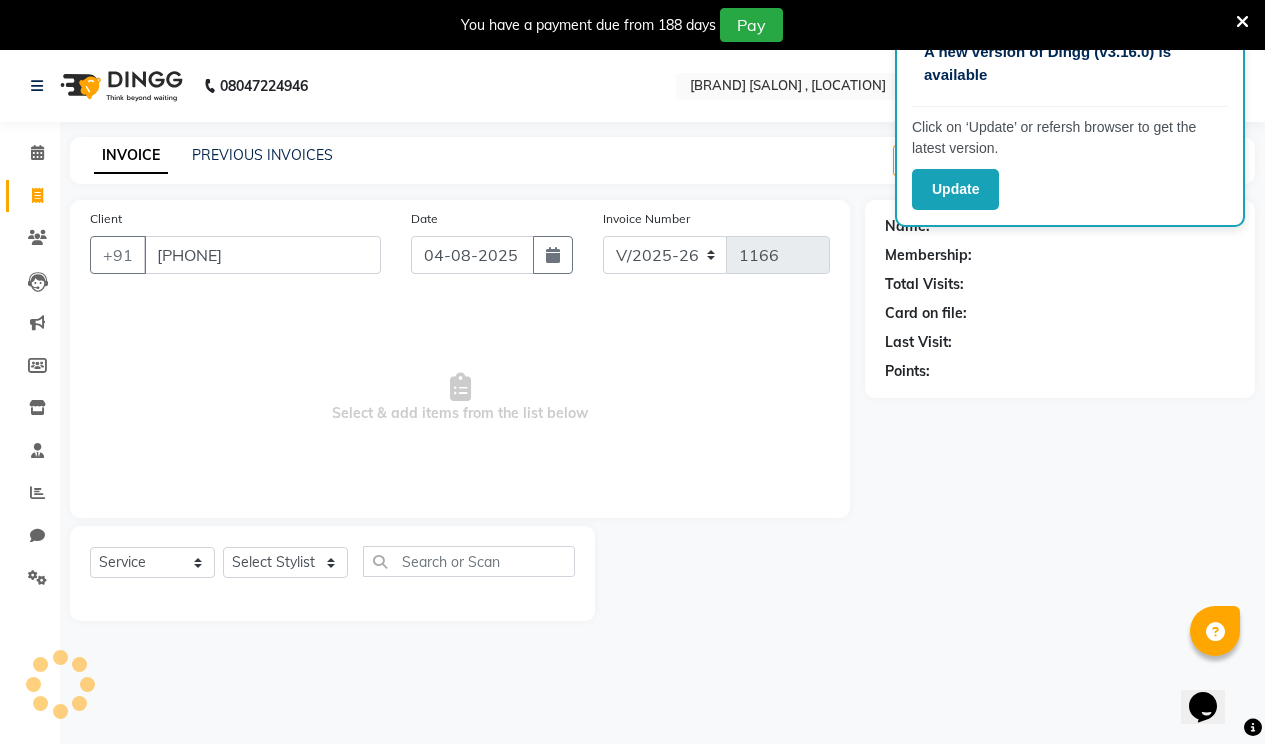 type on "[PHONE]" 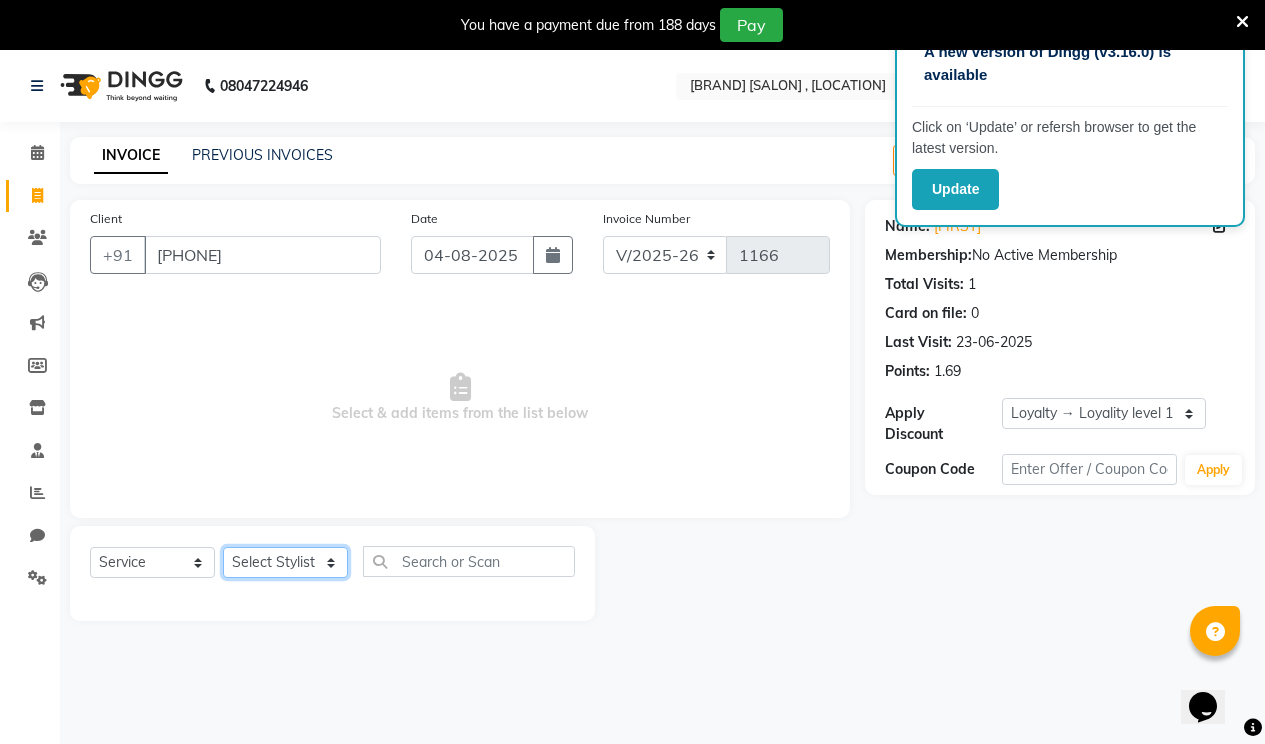 click on "Select Stylist [FIRST] [FIRST] [FIRST] [FIRST] [FIRST] [FIRST]" 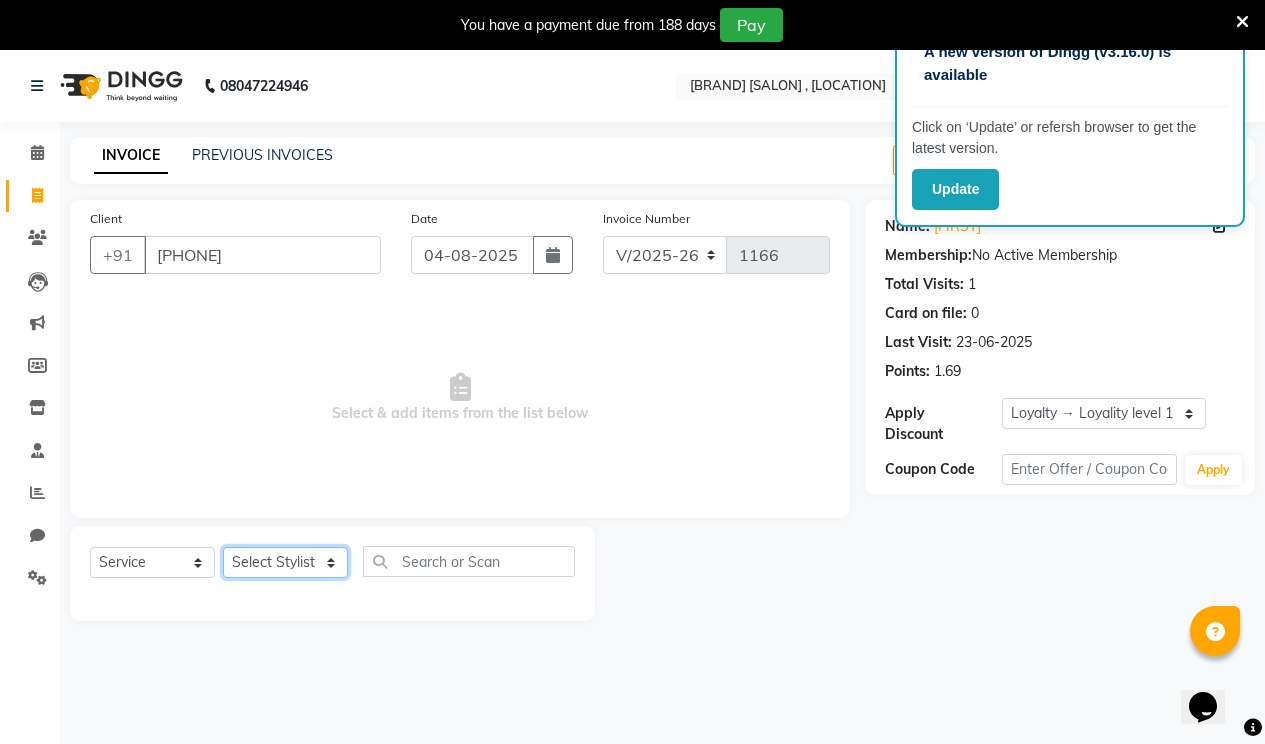 select on "[NUMBER]" 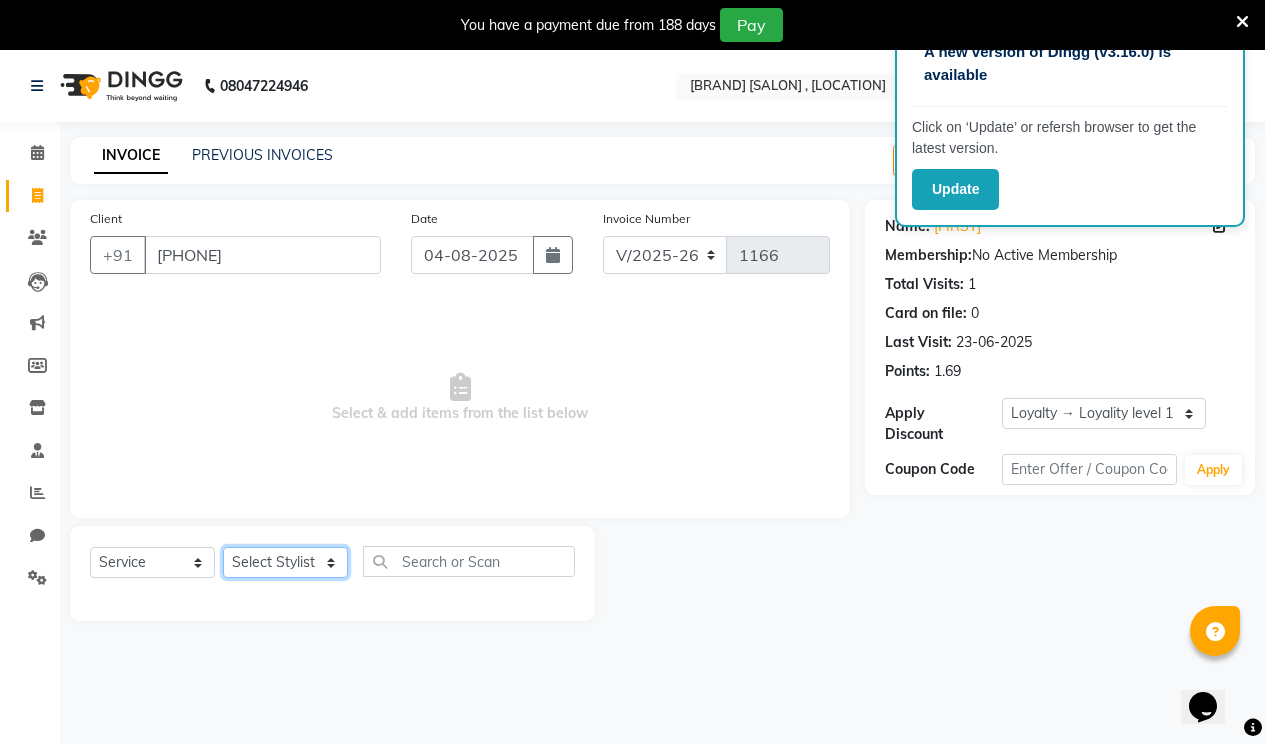 click on "Select Stylist [FIRST] [FIRST] [FIRST] [FIRST] [FIRST] [FIRST]" 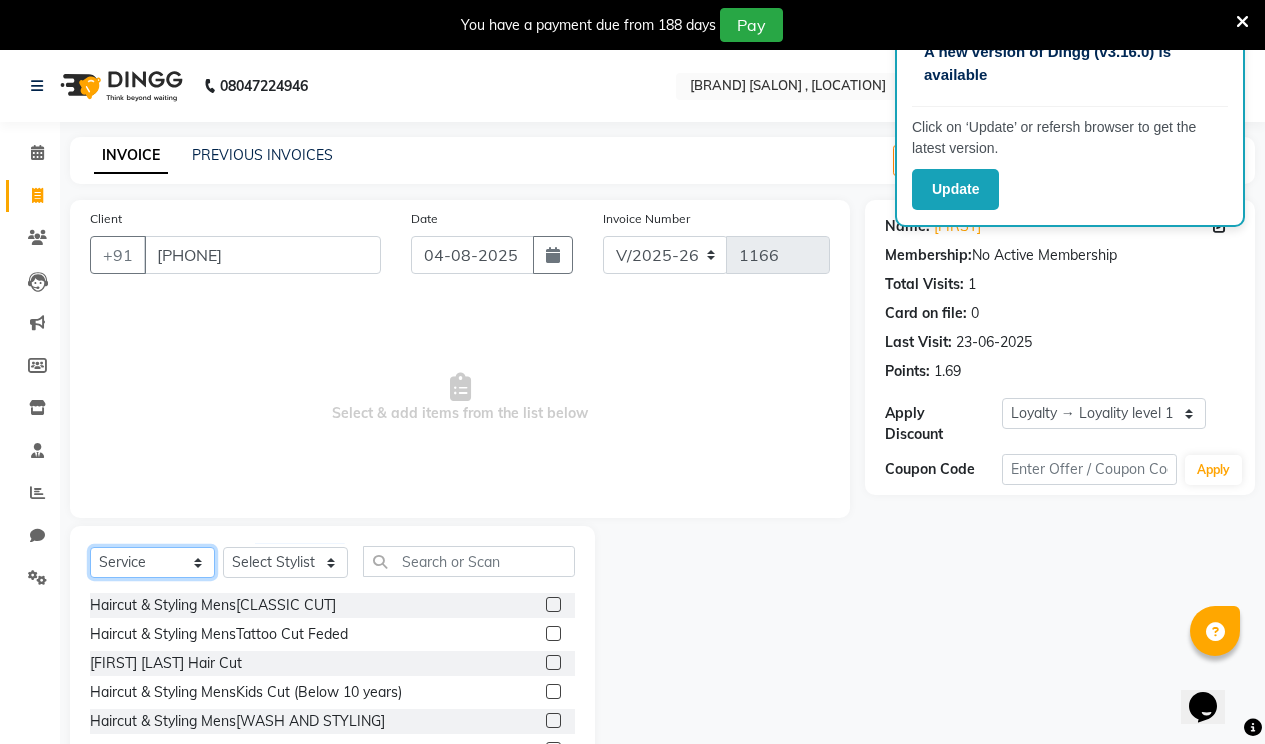 click on "Select  Service  Product  Membership  Package Voucher Prepaid Gift Card" 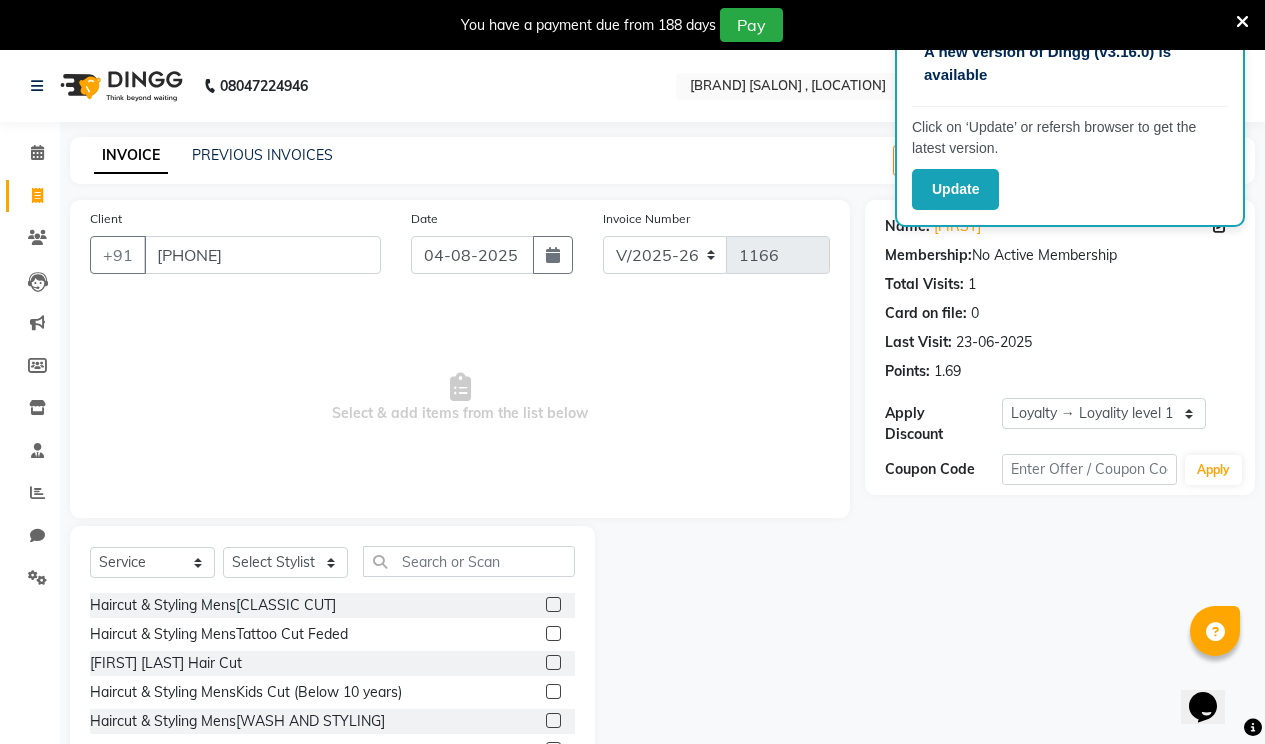click 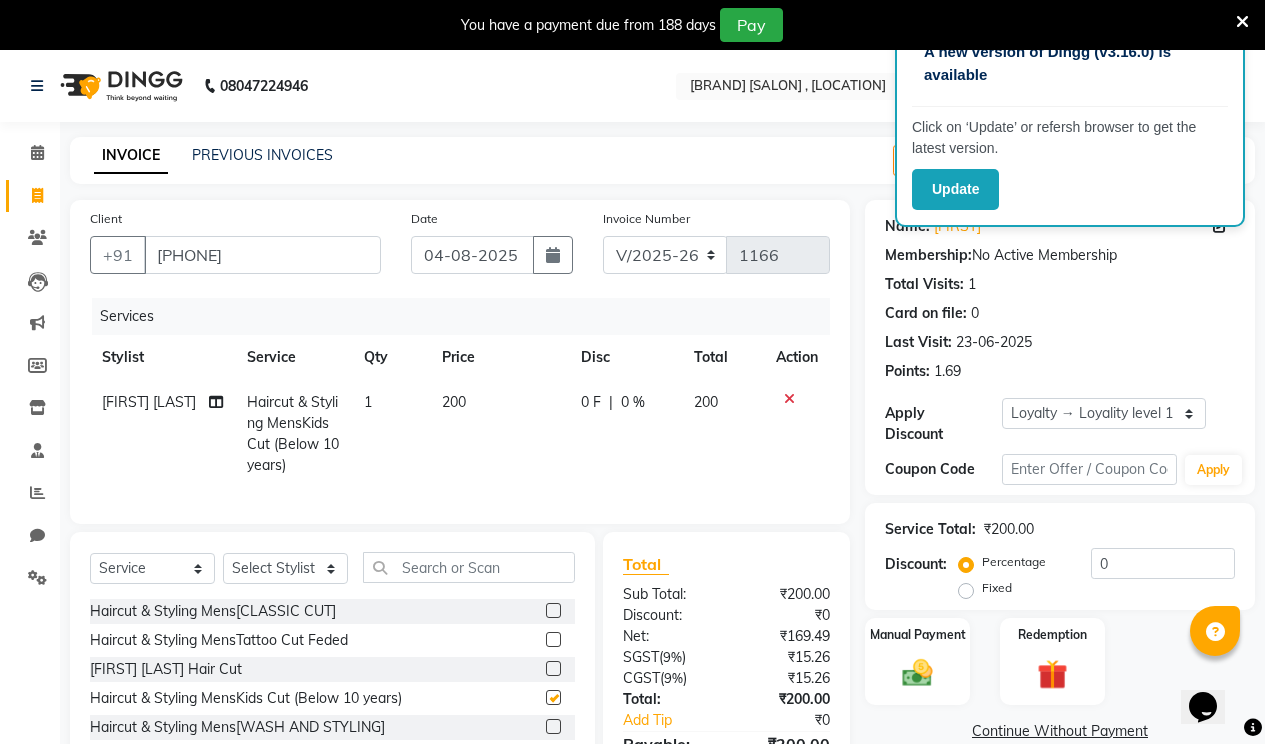 checkbox on "false" 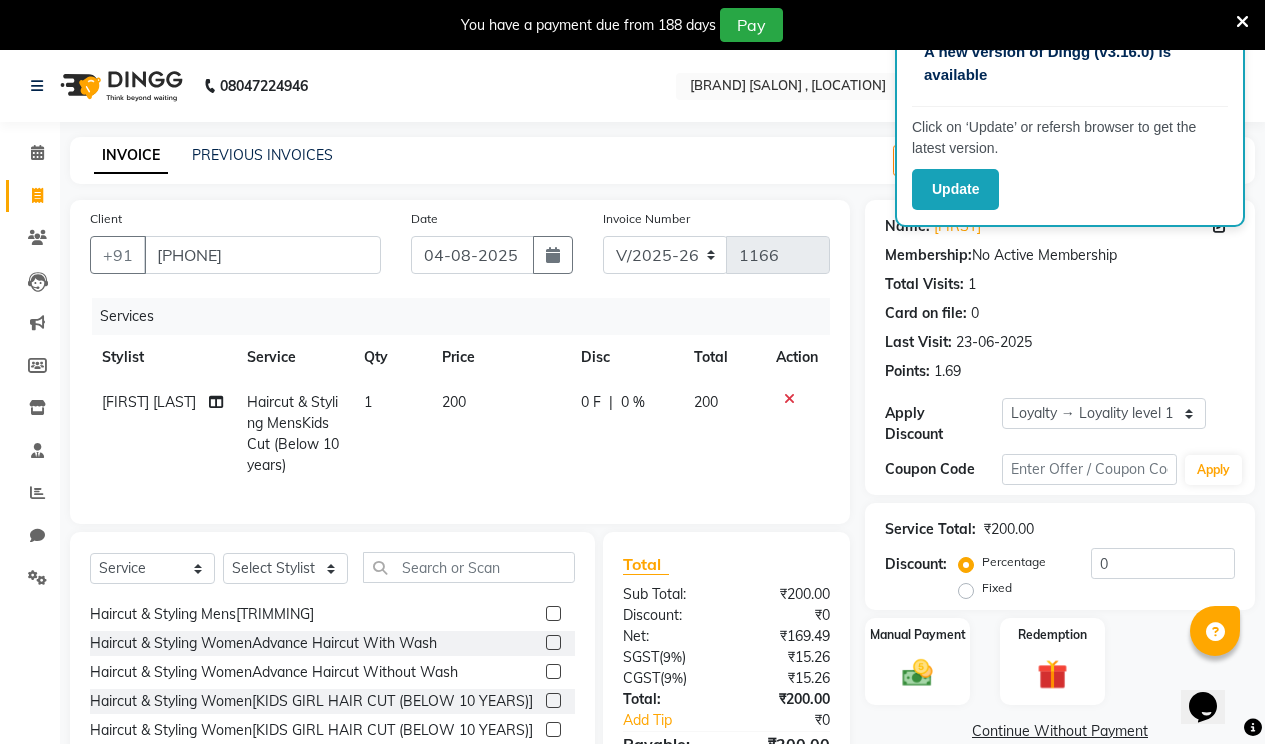scroll, scrollTop: 100, scrollLeft: 0, axis: vertical 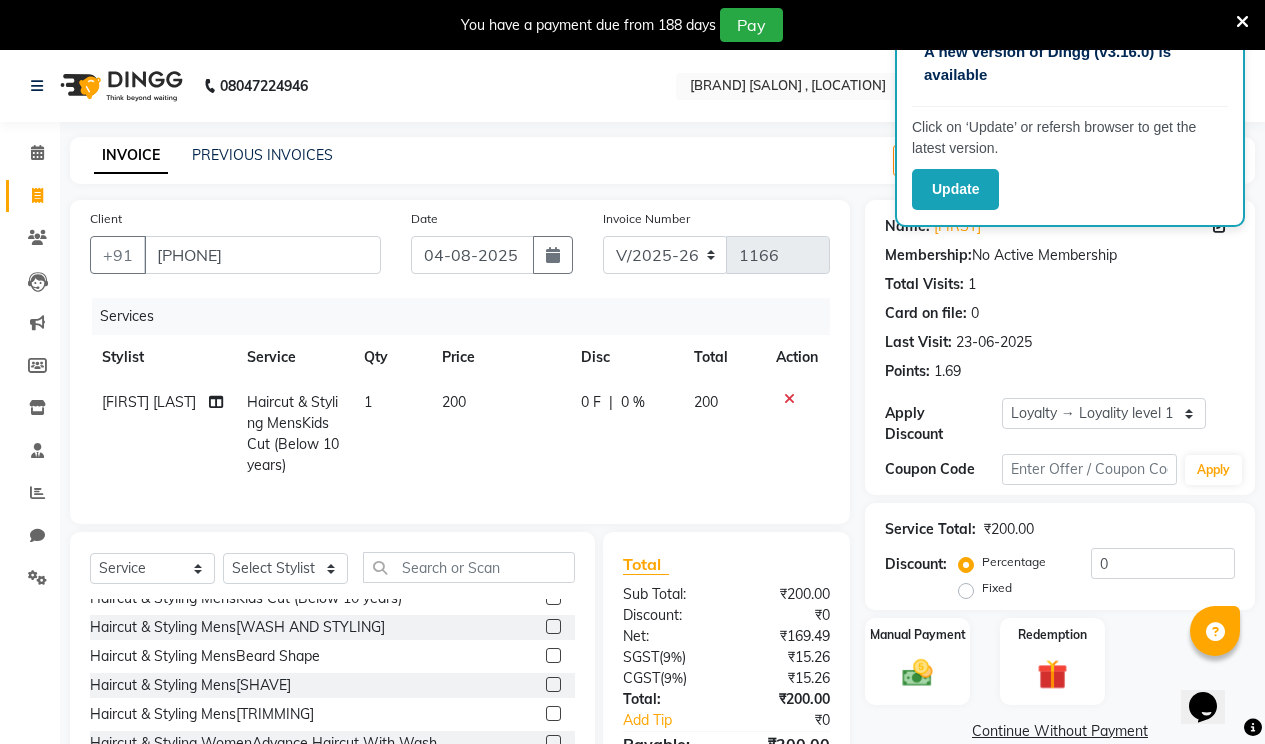 click on "200" 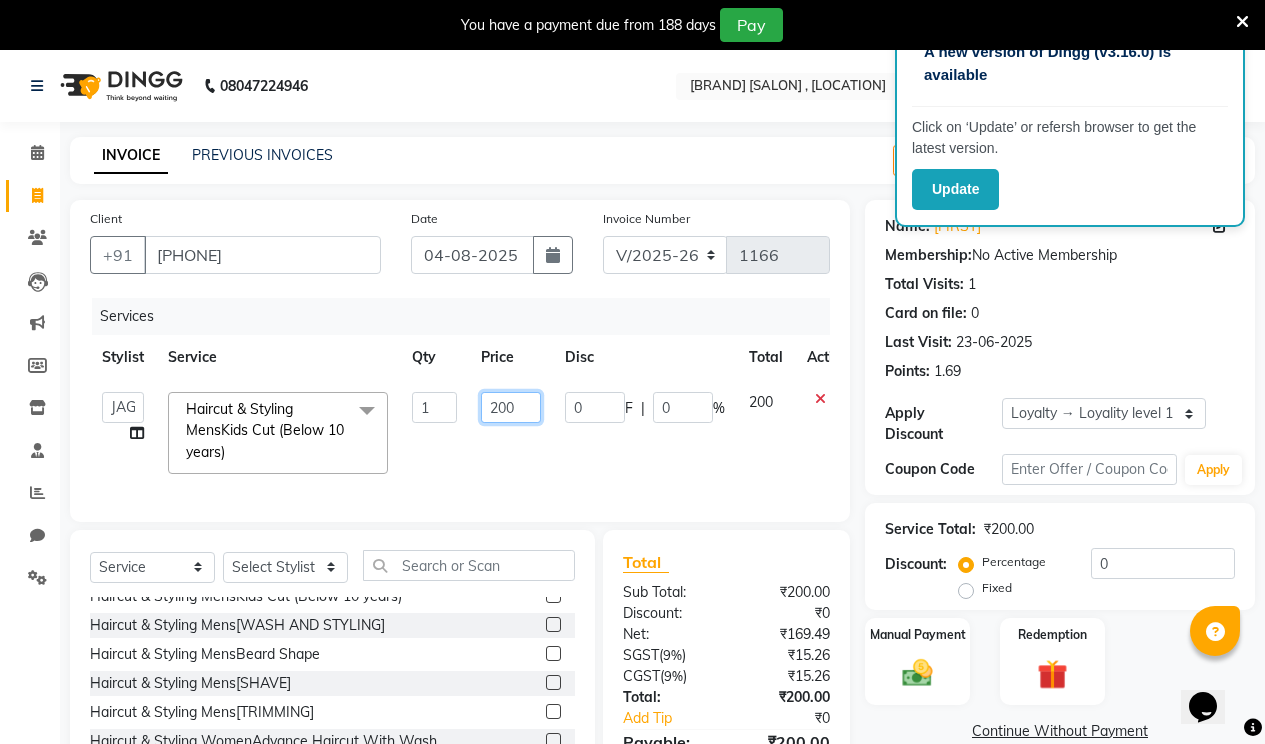 click on "200" 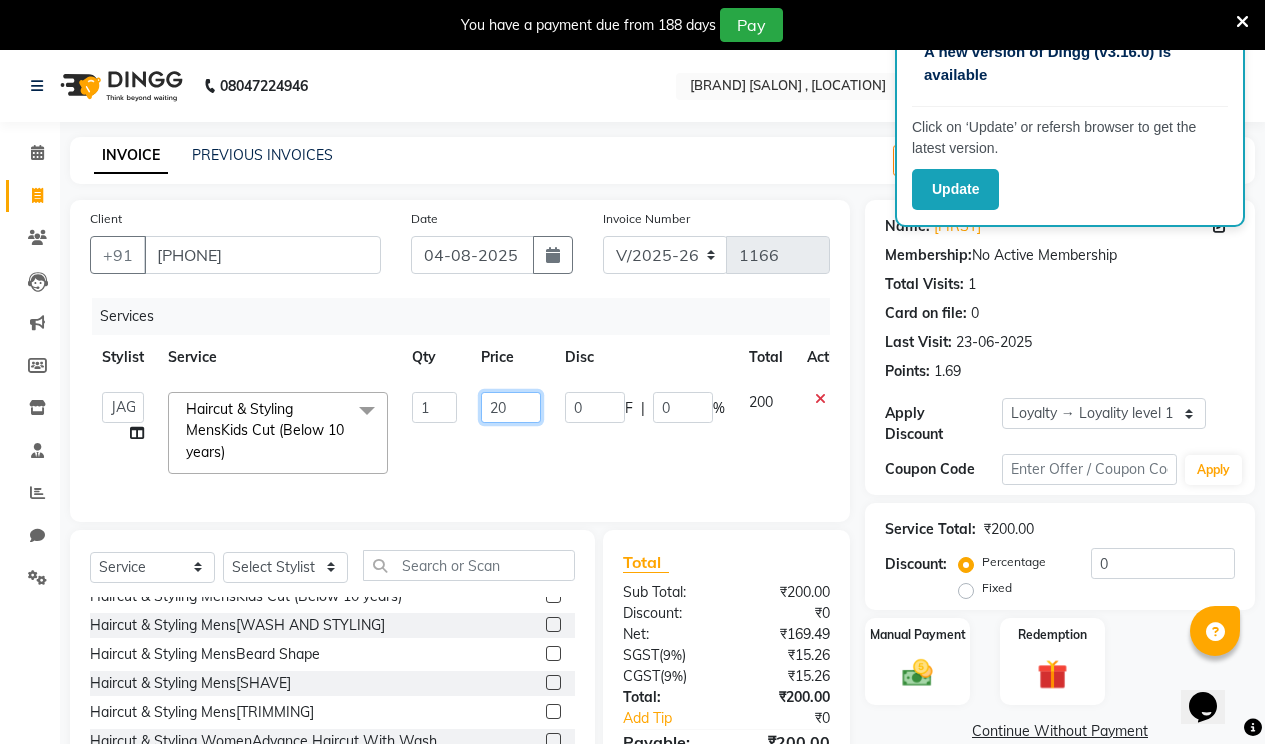 type on "250" 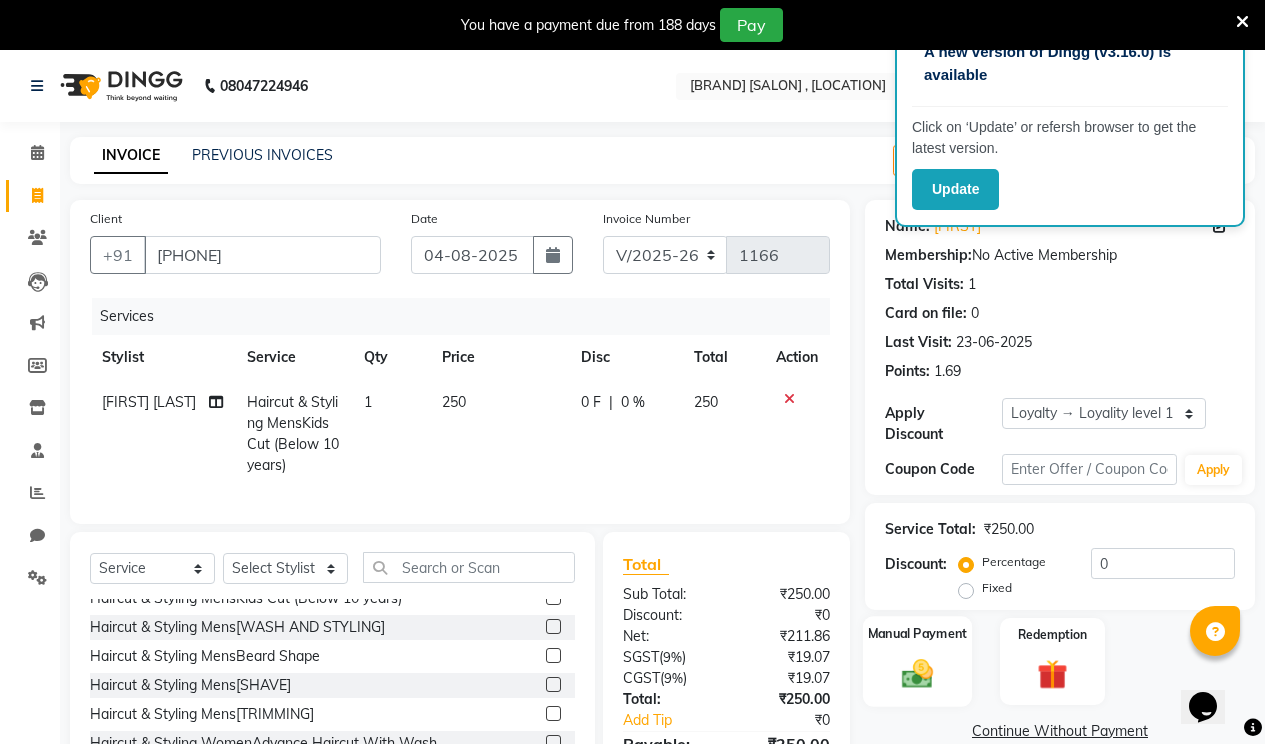 click on "Manual Payment" 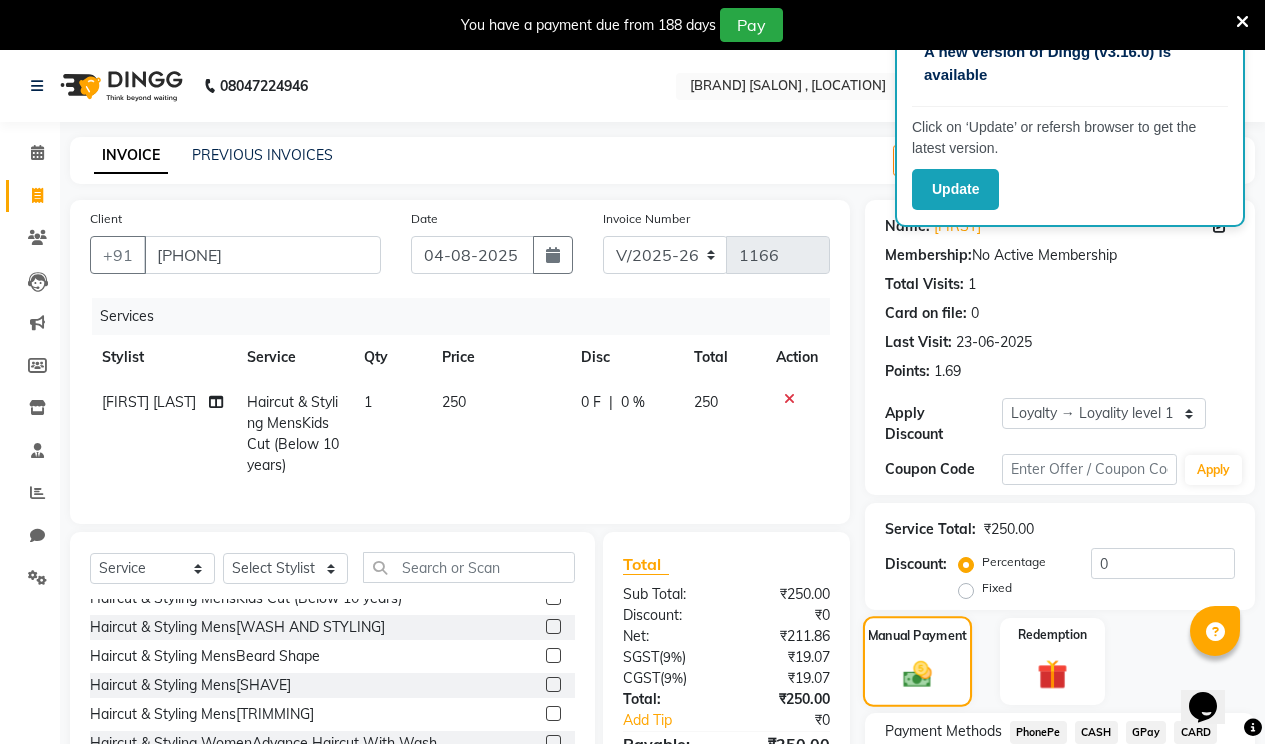 scroll, scrollTop: 144, scrollLeft: 0, axis: vertical 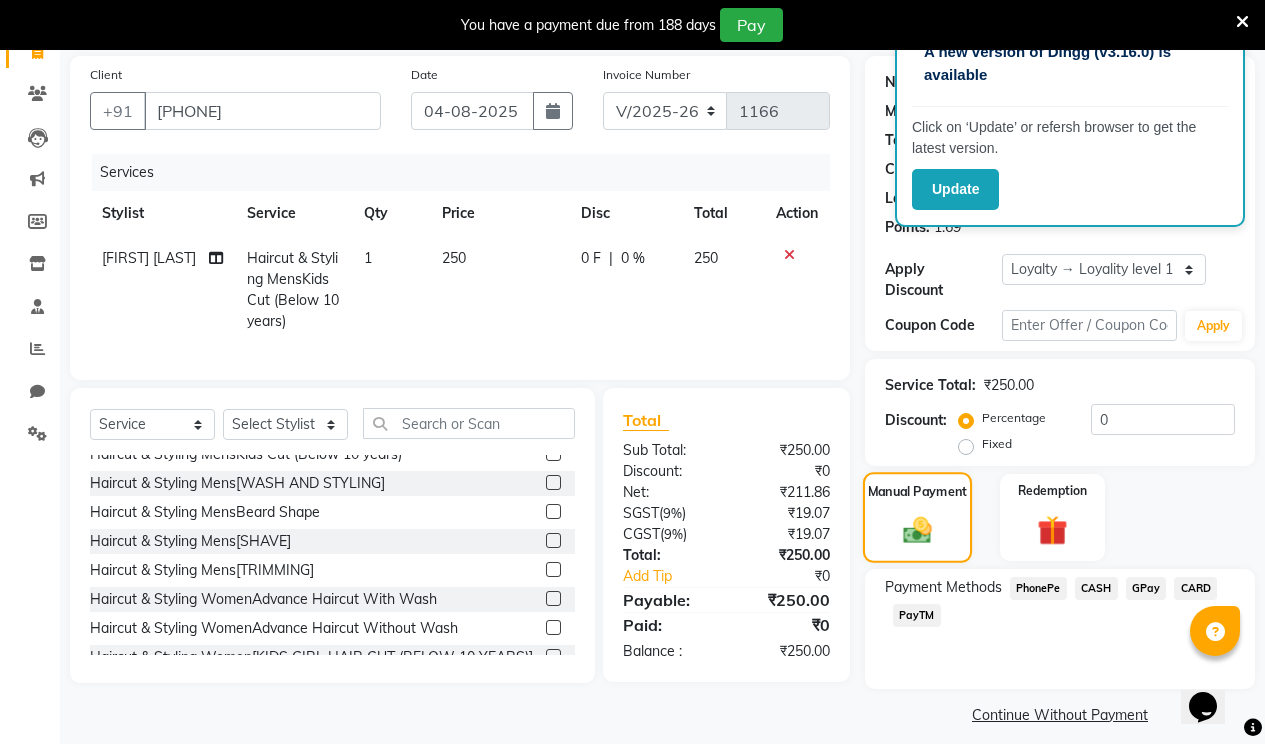 click on "Manual Payment" 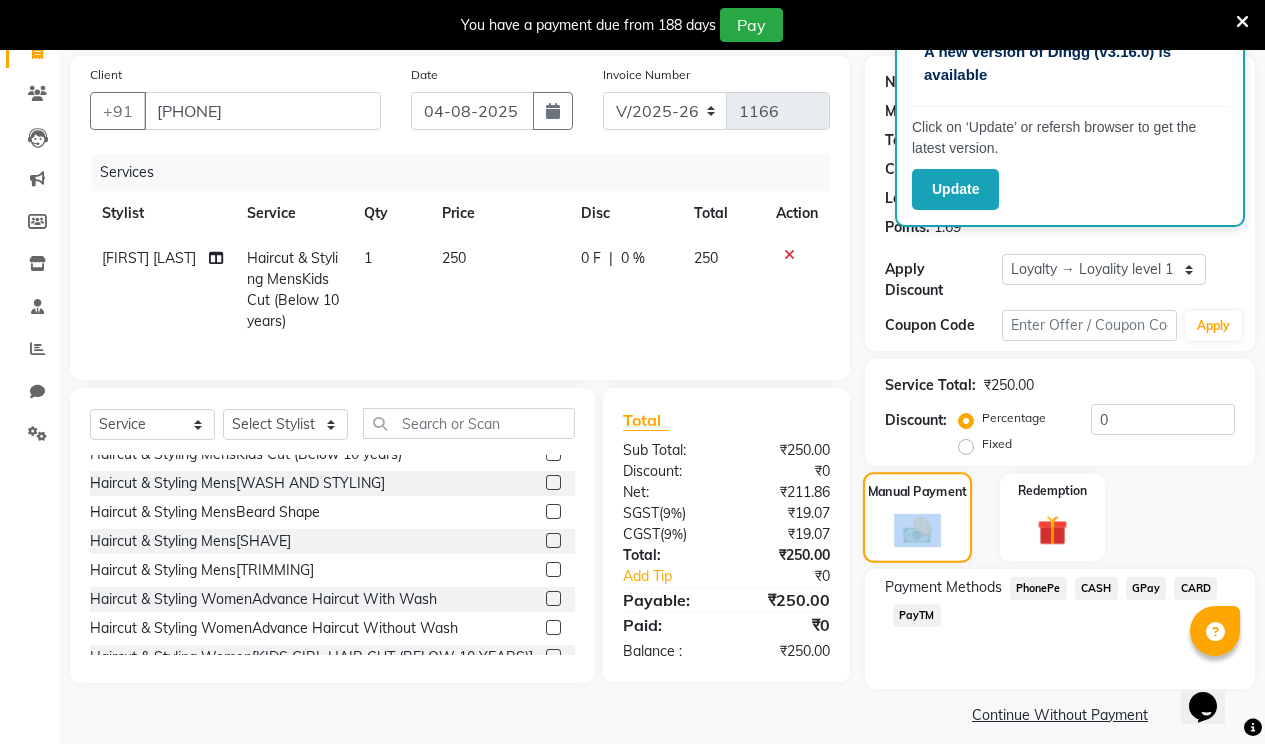 click on "Manual Payment" 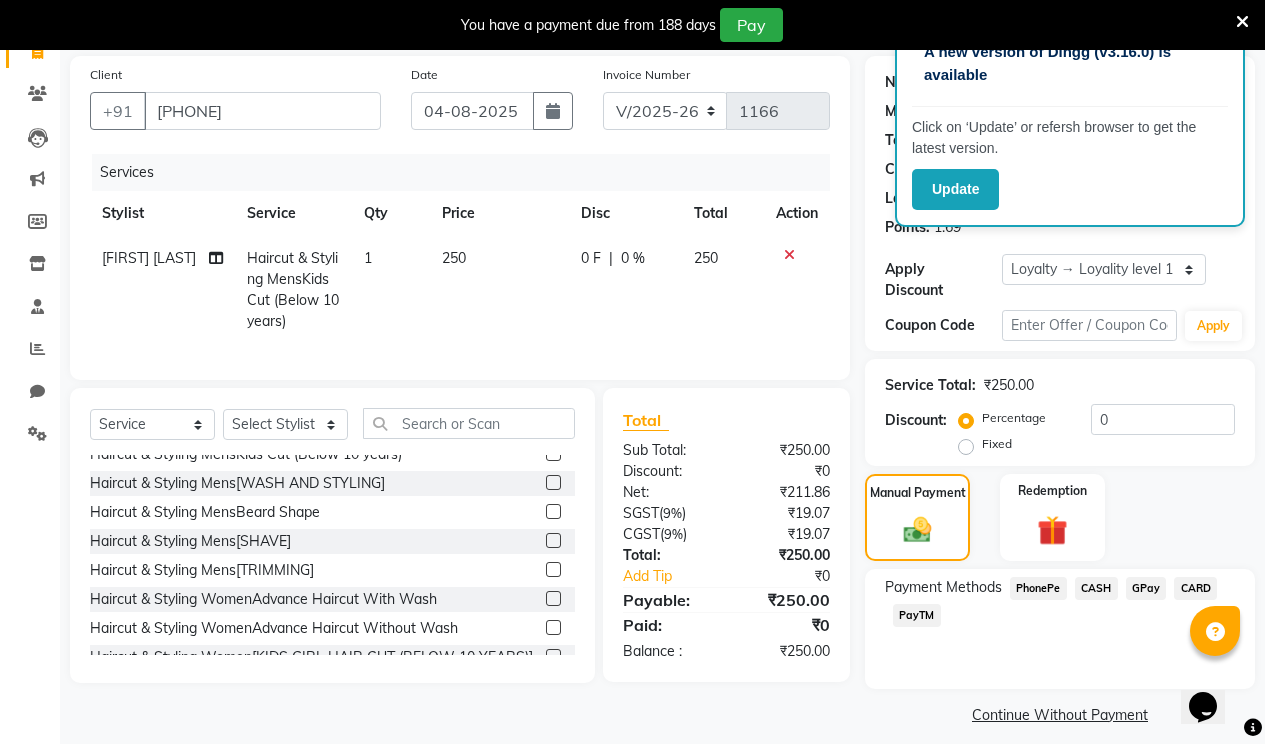 click on "Services" 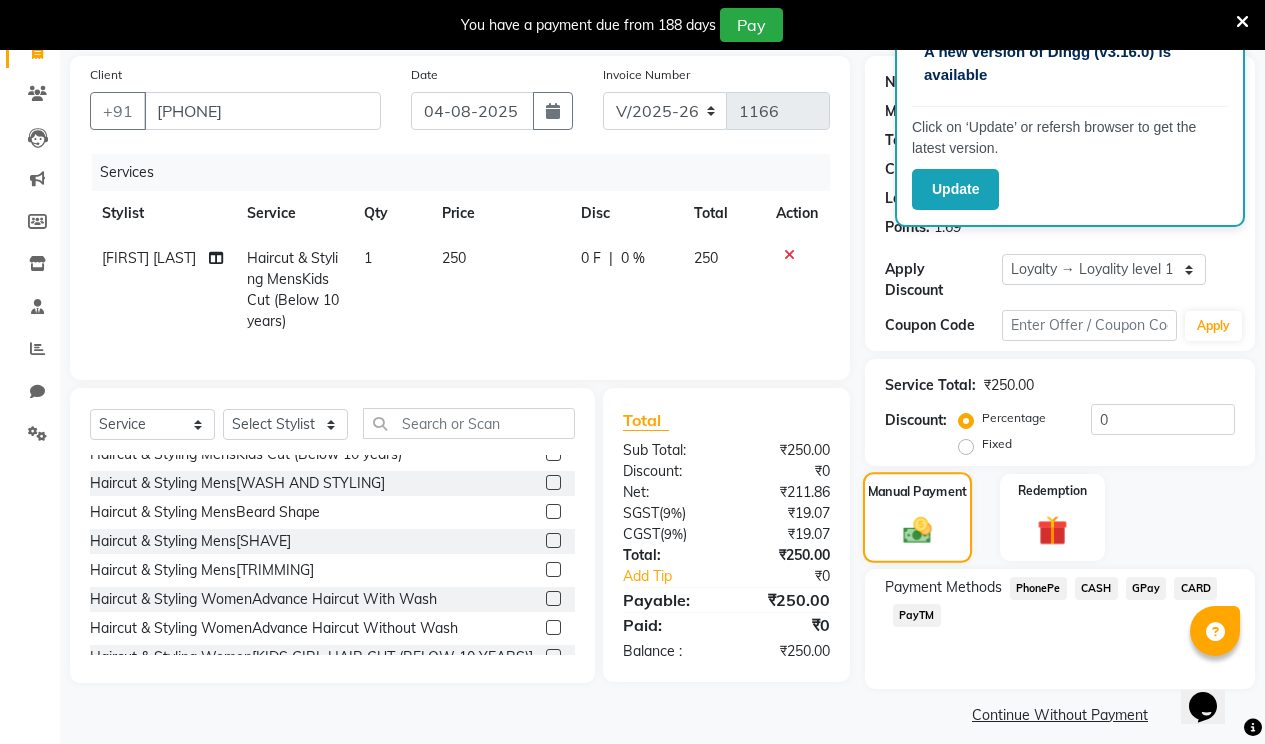 click 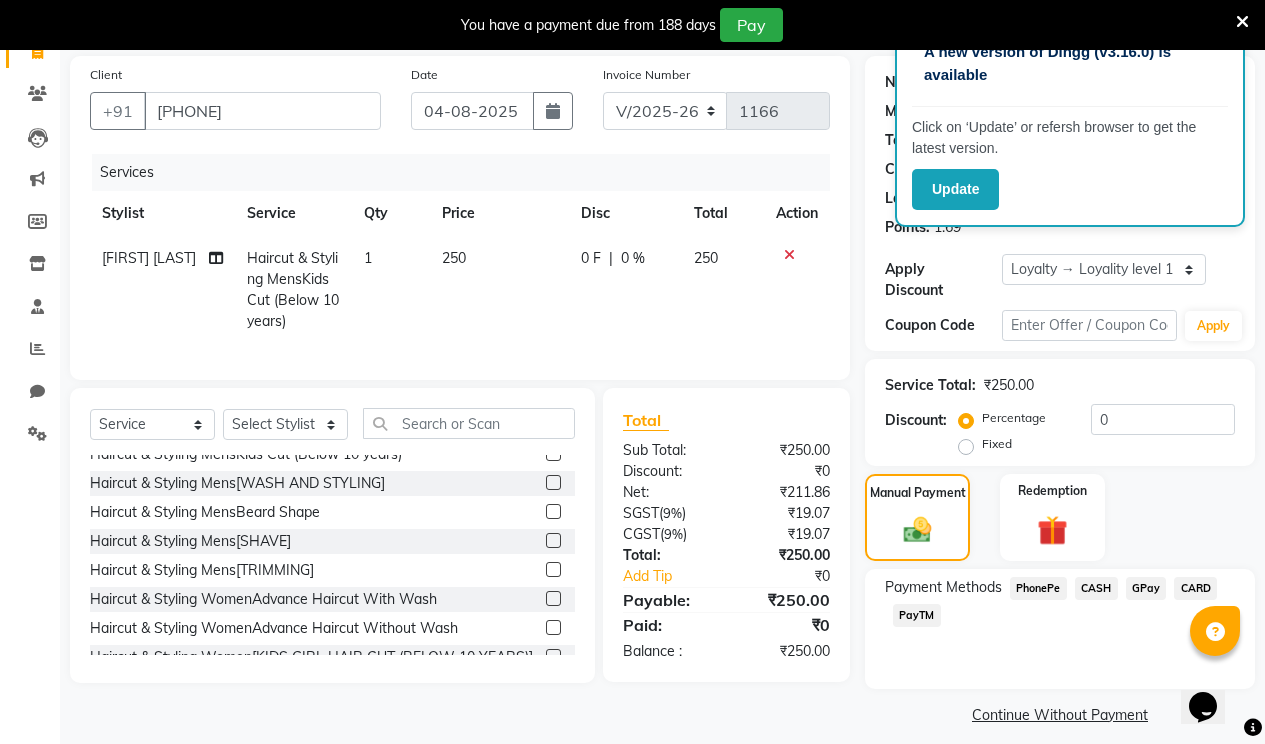 click on "PayTM" 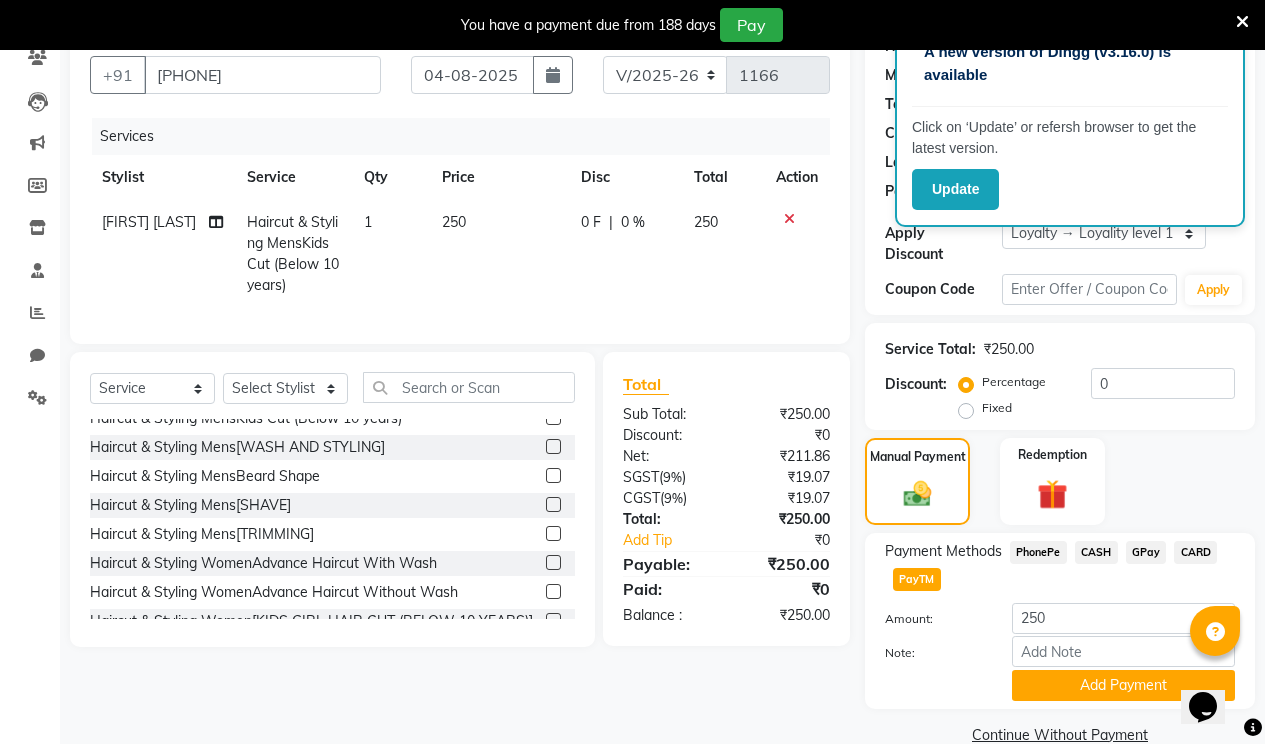 scroll, scrollTop: 200, scrollLeft: 0, axis: vertical 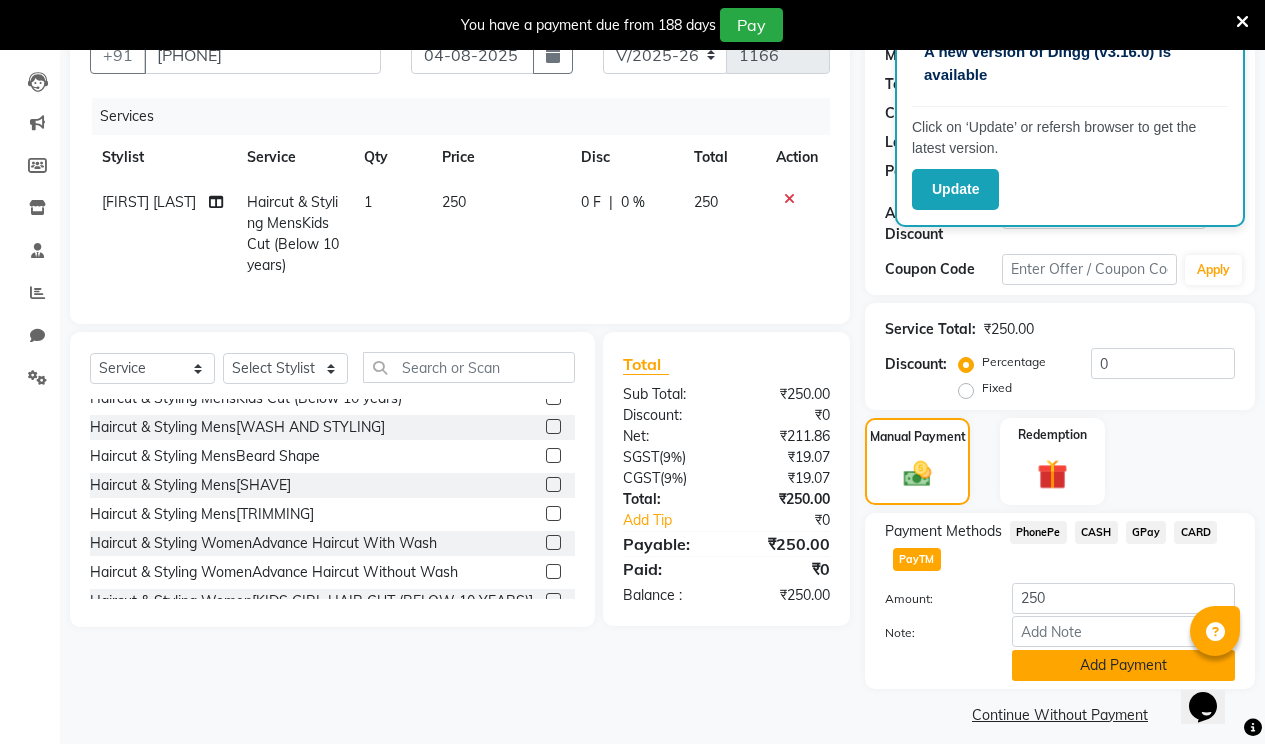 click on "Add Payment" 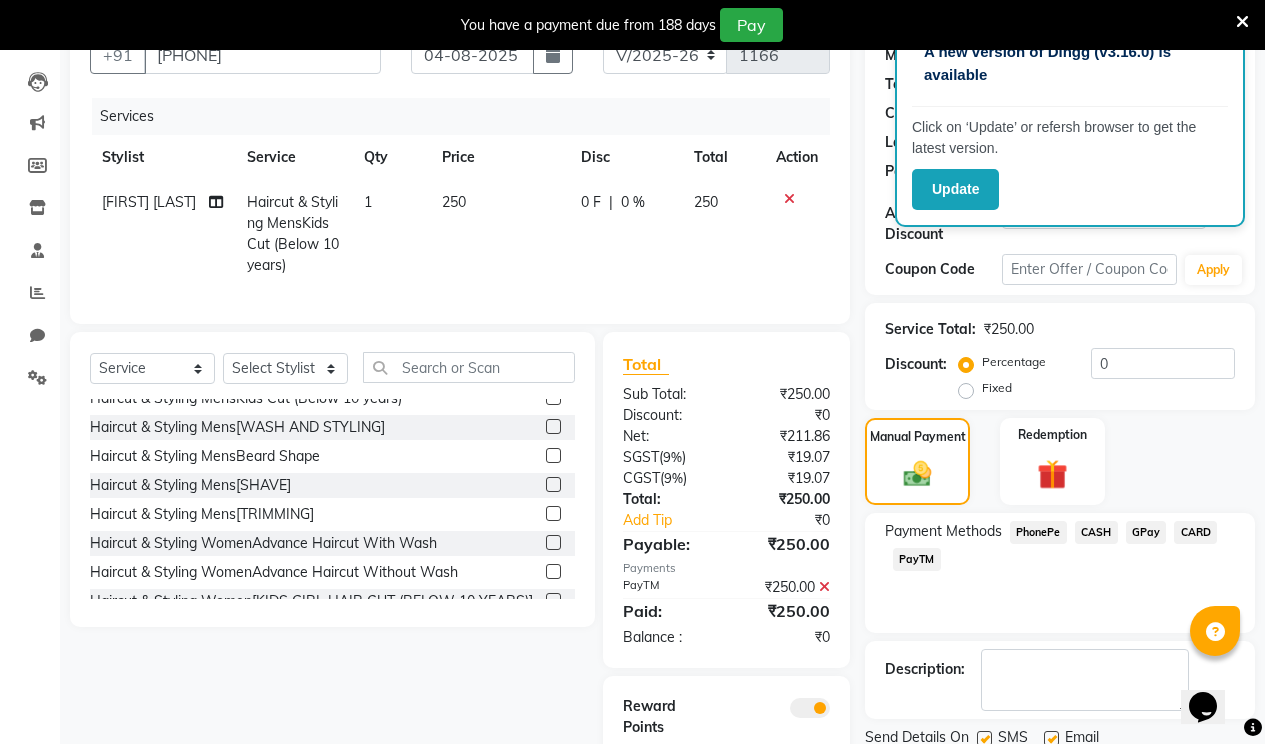 scroll, scrollTop: 309, scrollLeft: 0, axis: vertical 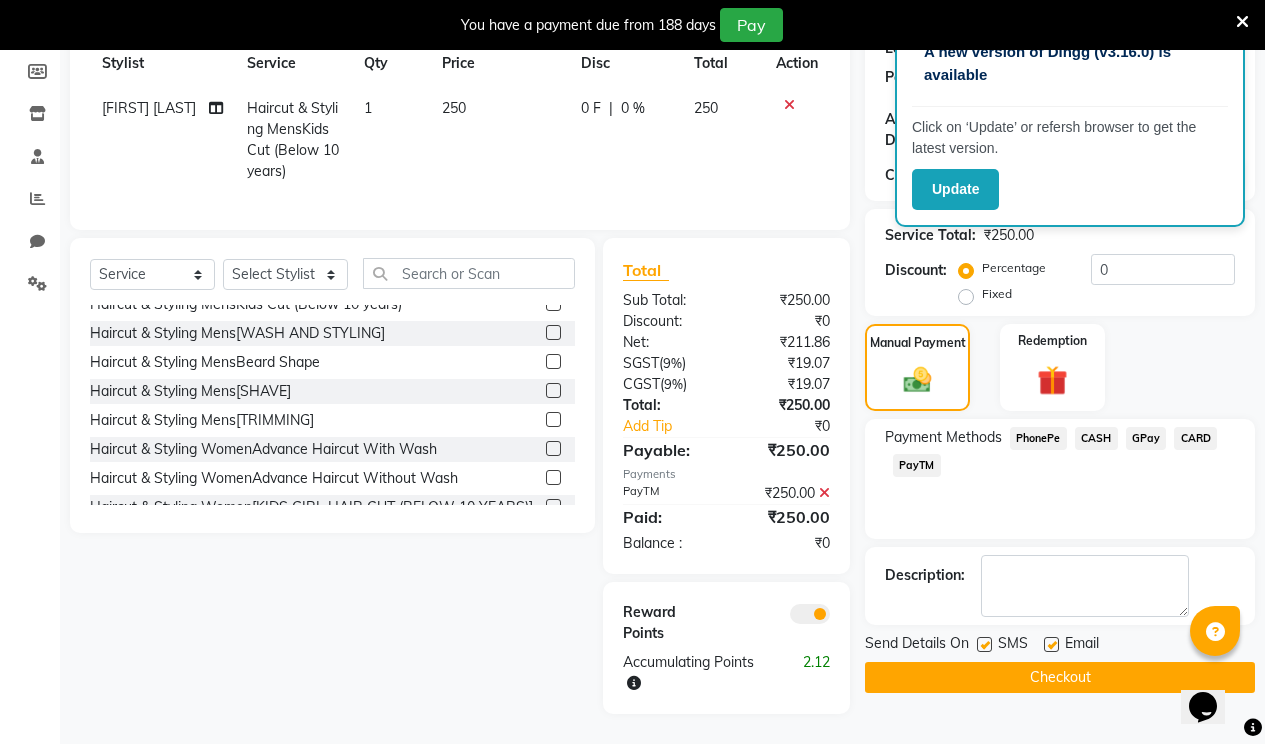 click on "SMS" 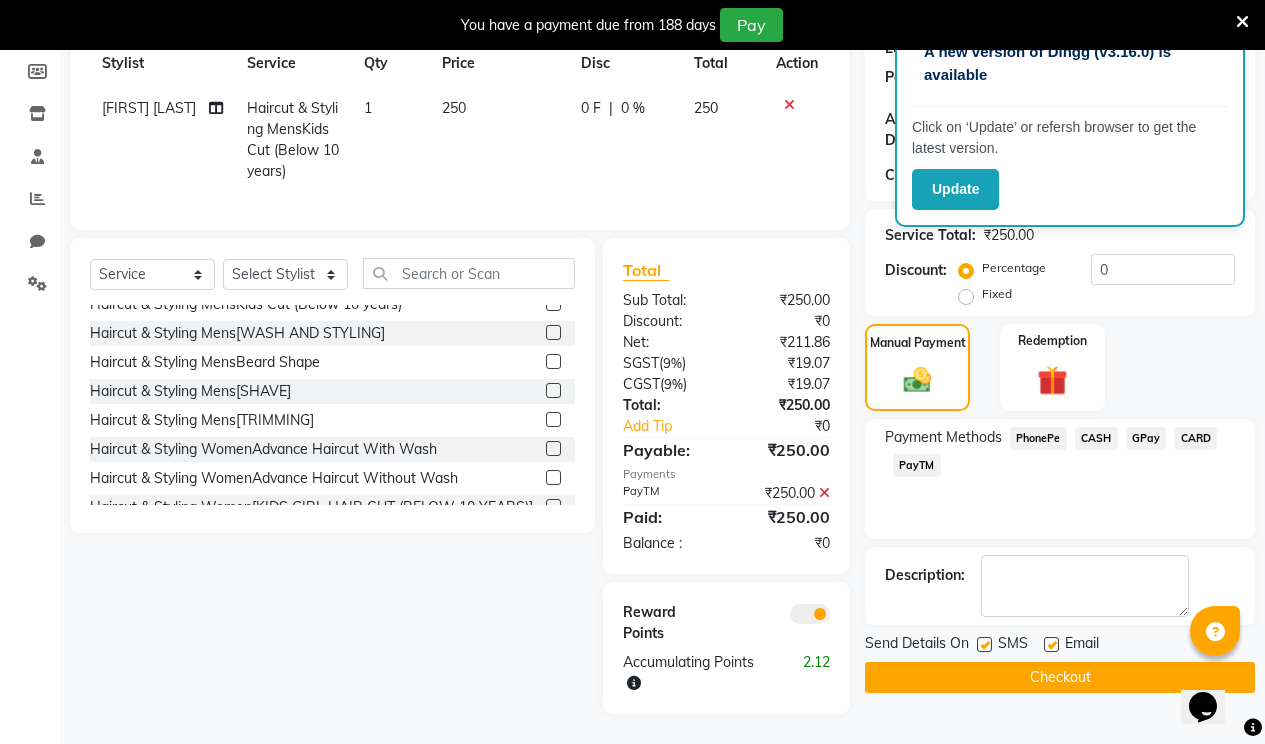 click on "Email" 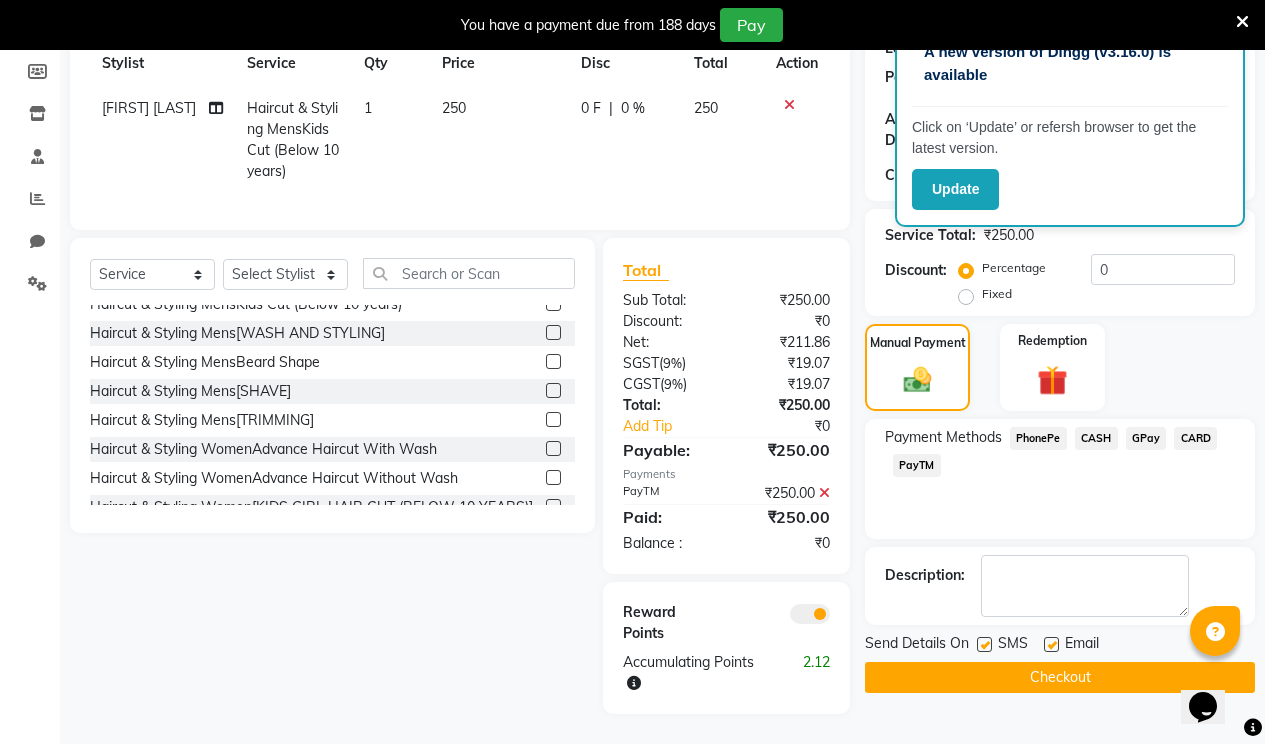 click on "Email" 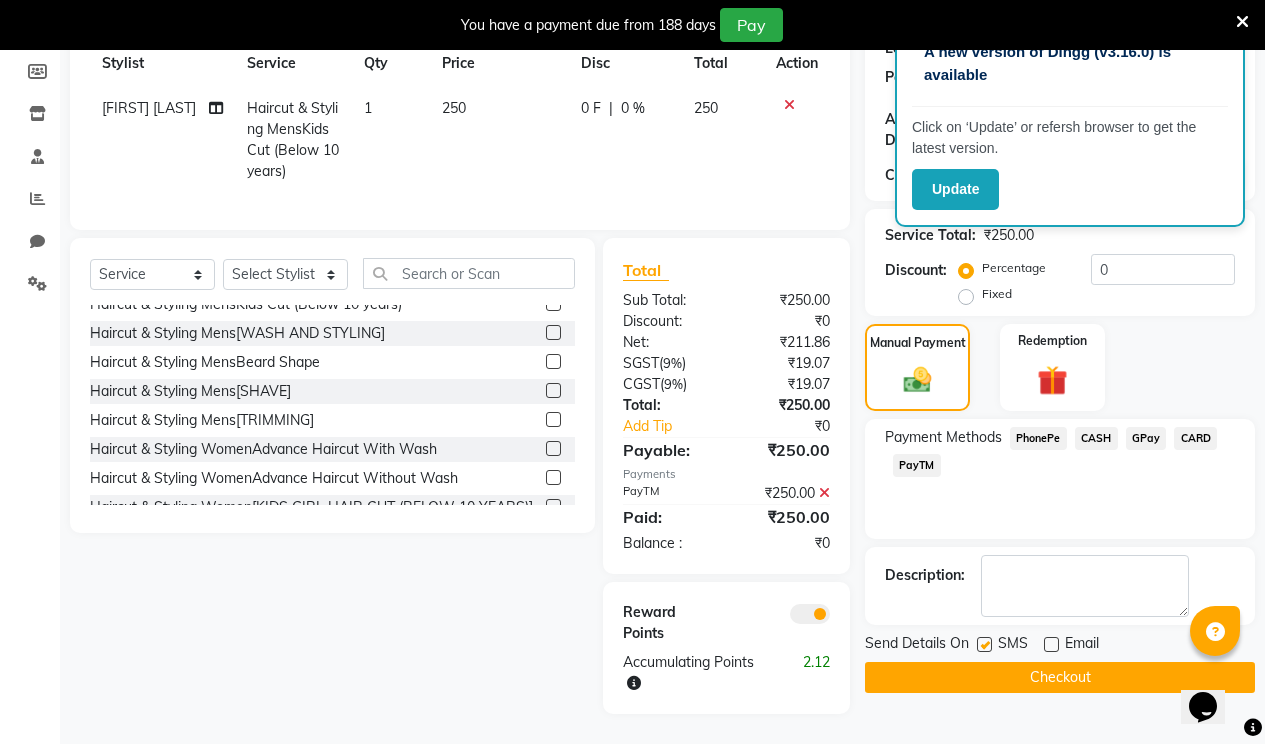 click 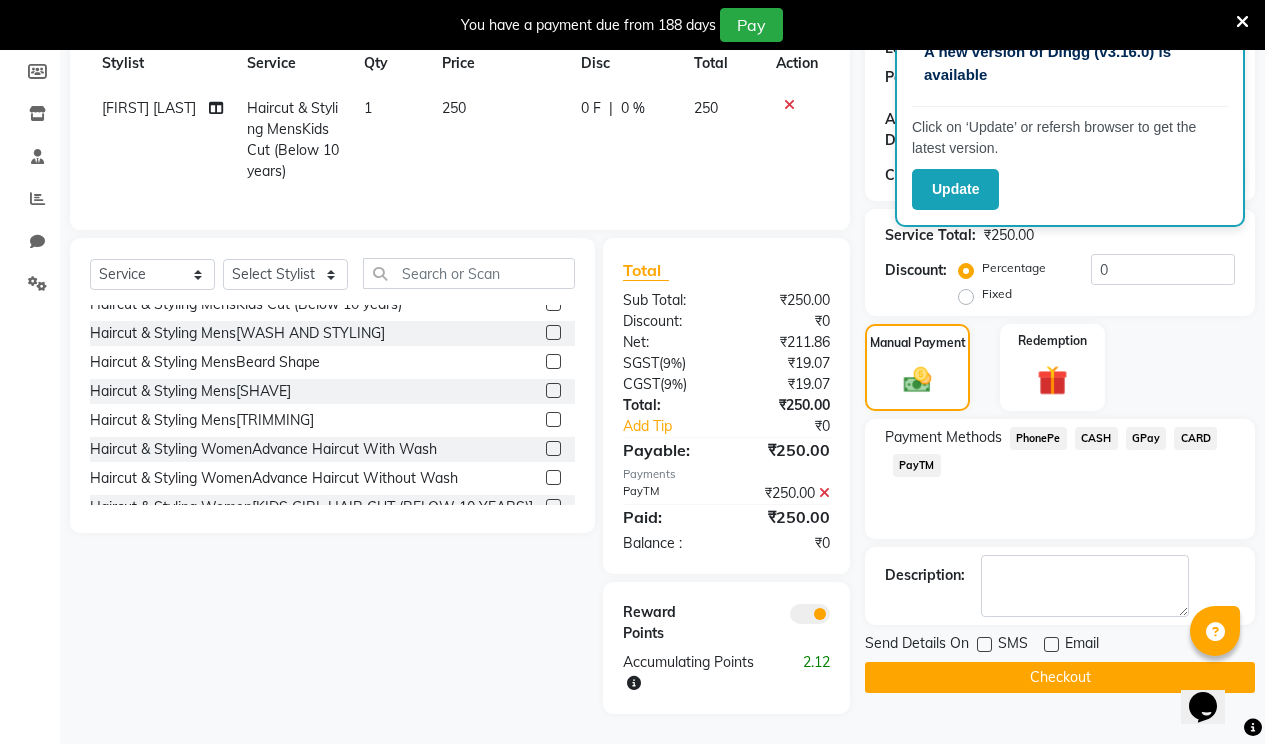 click on "Checkout" 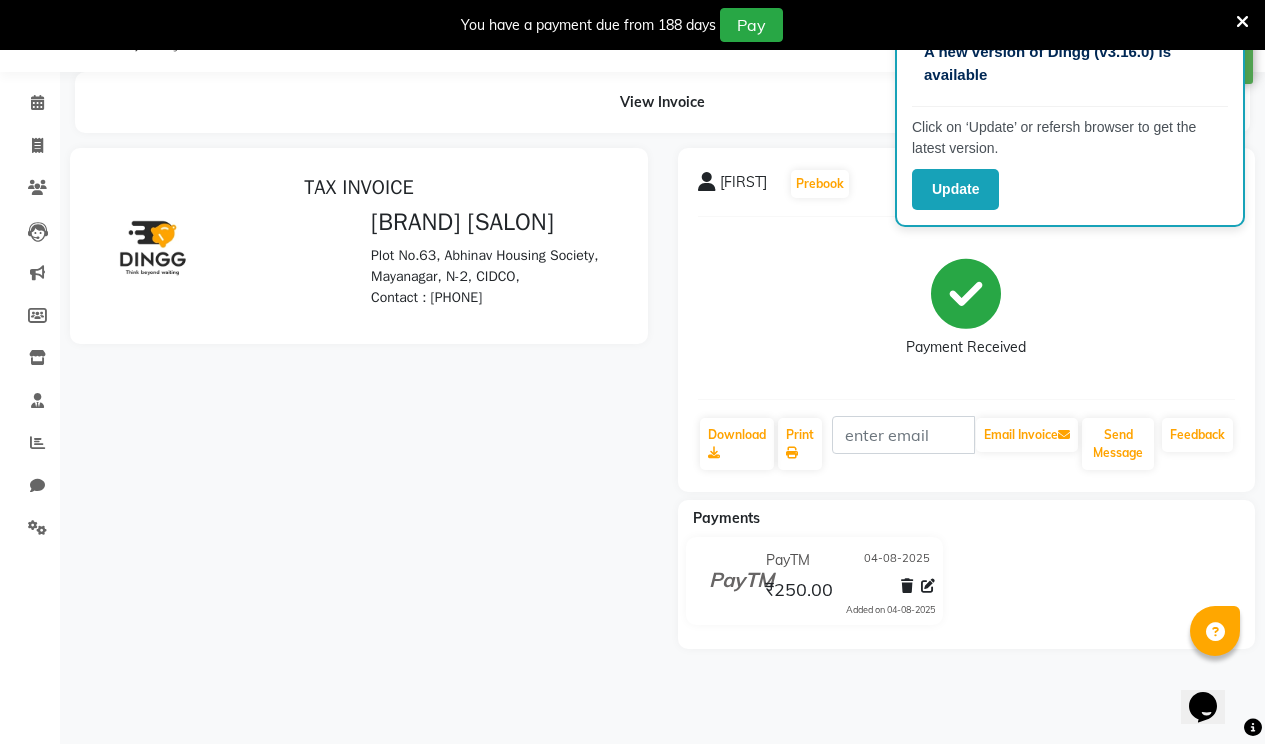 scroll, scrollTop: 0, scrollLeft: 0, axis: both 